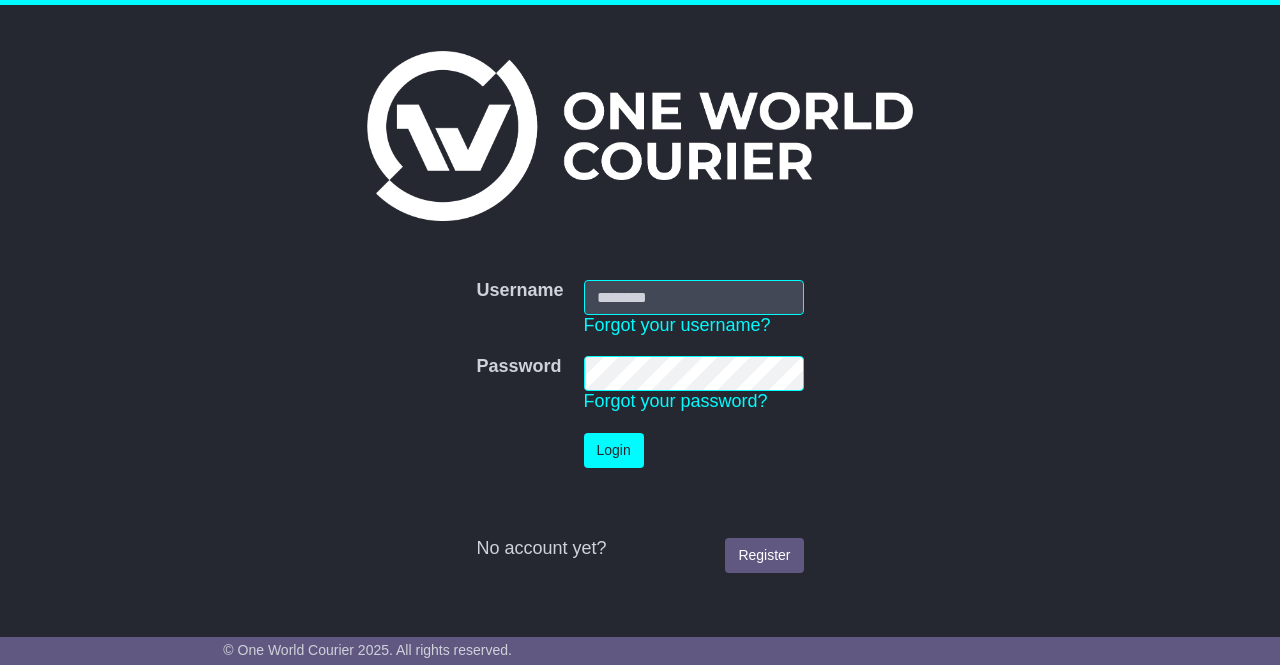 scroll, scrollTop: 0, scrollLeft: 0, axis: both 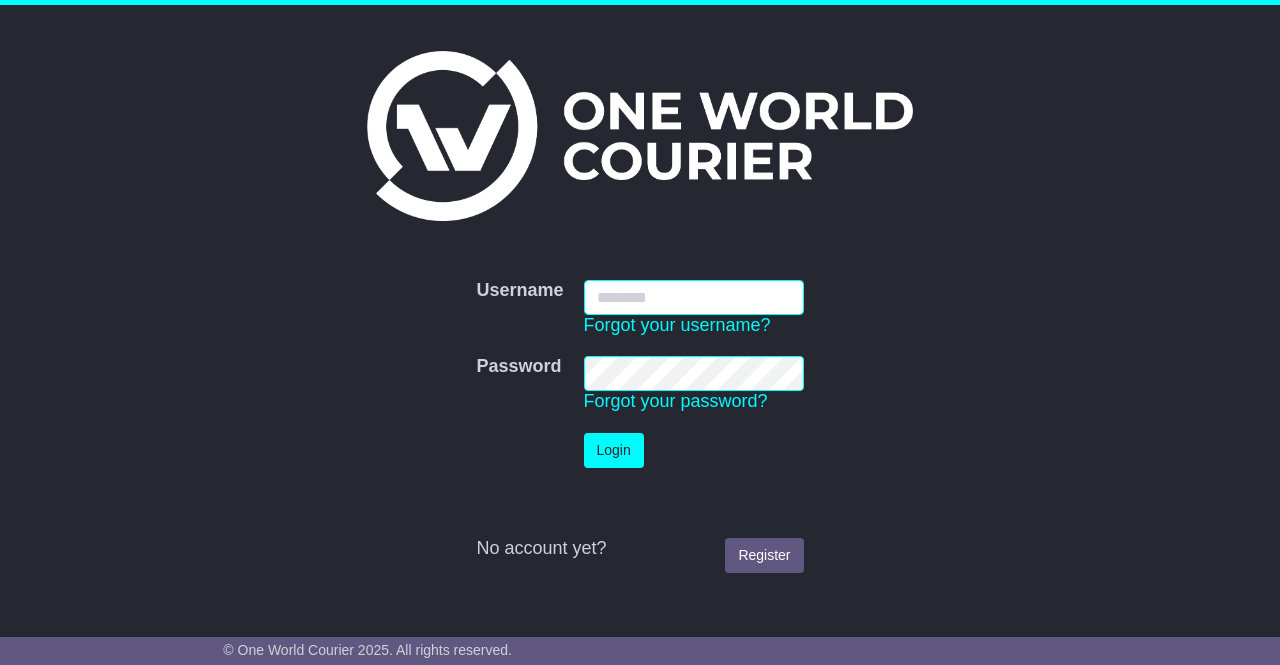type on "**********" 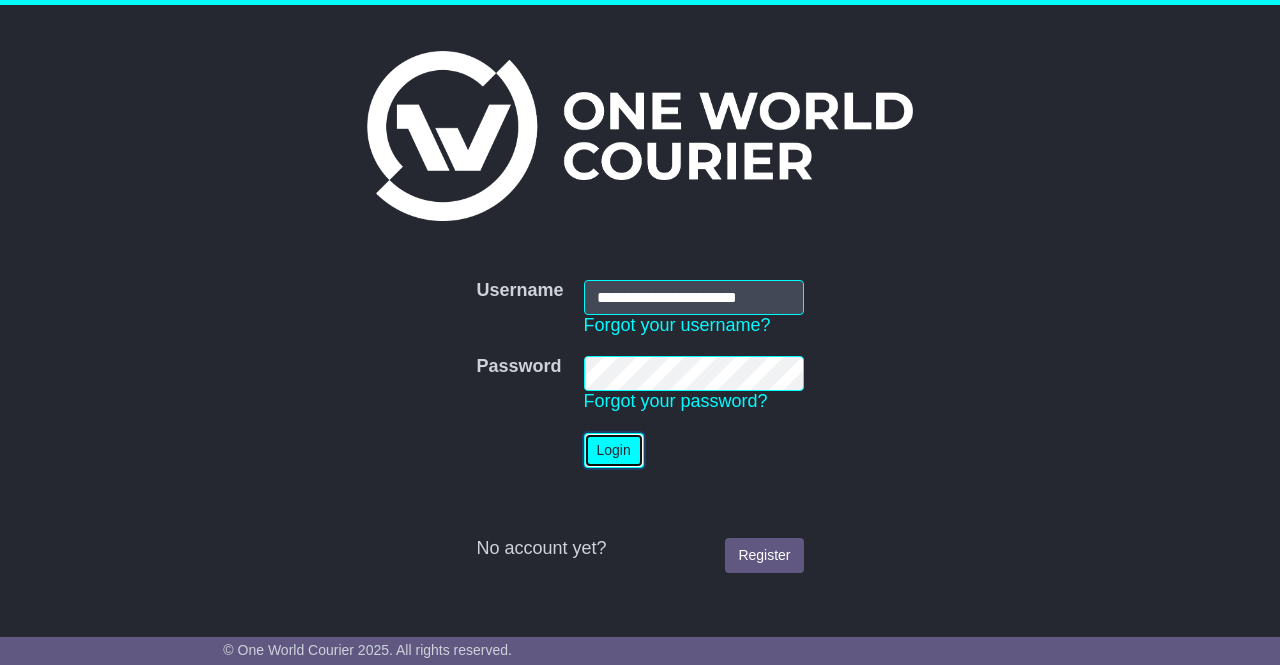 click on "Login" at bounding box center (614, 450) 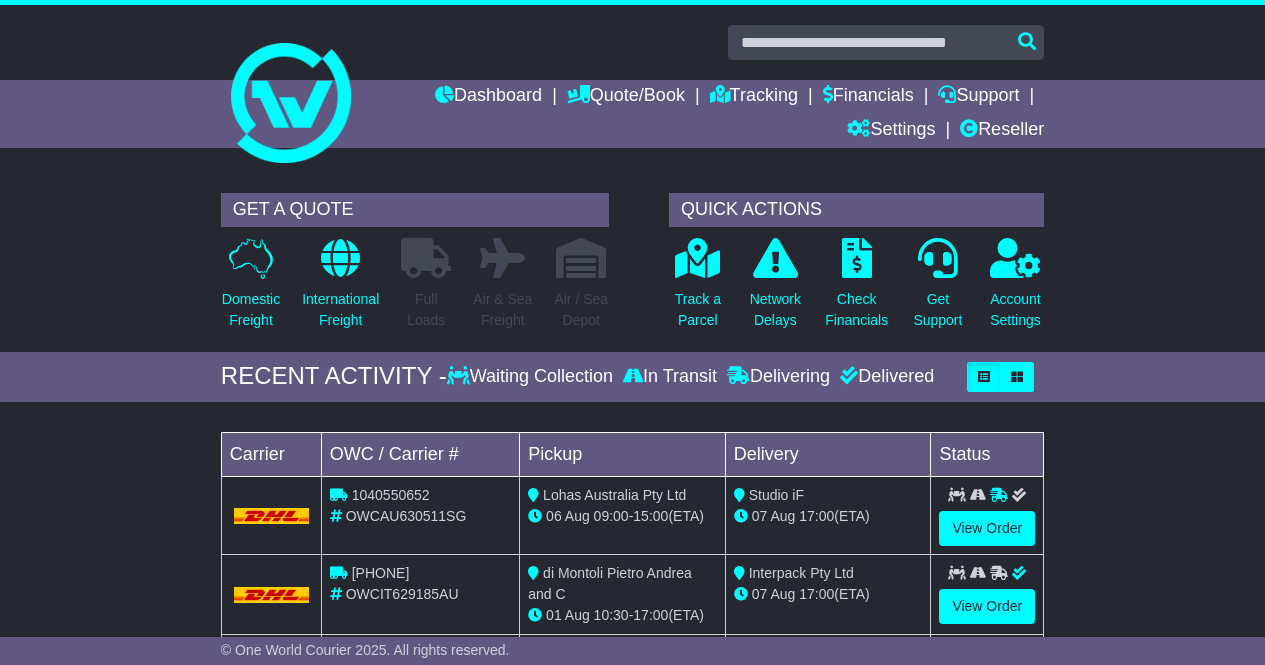 scroll, scrollTop: 0, scrollLeft: 0, axis: both 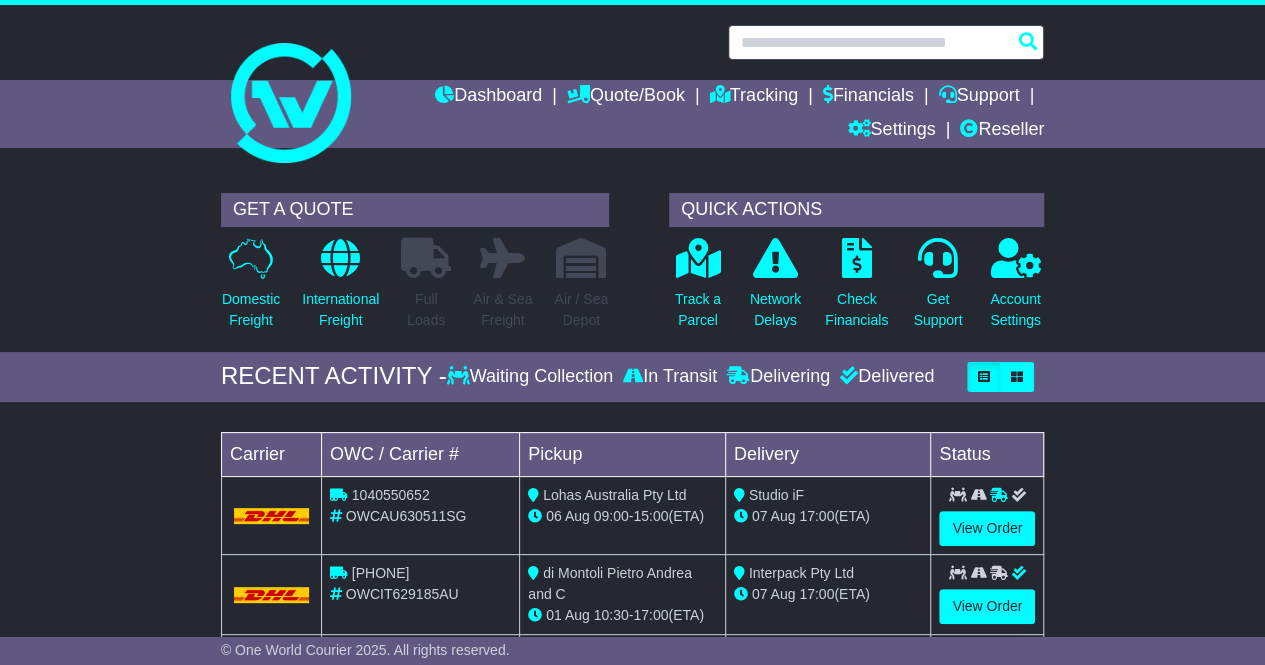 click at bounding box center [886, 42] 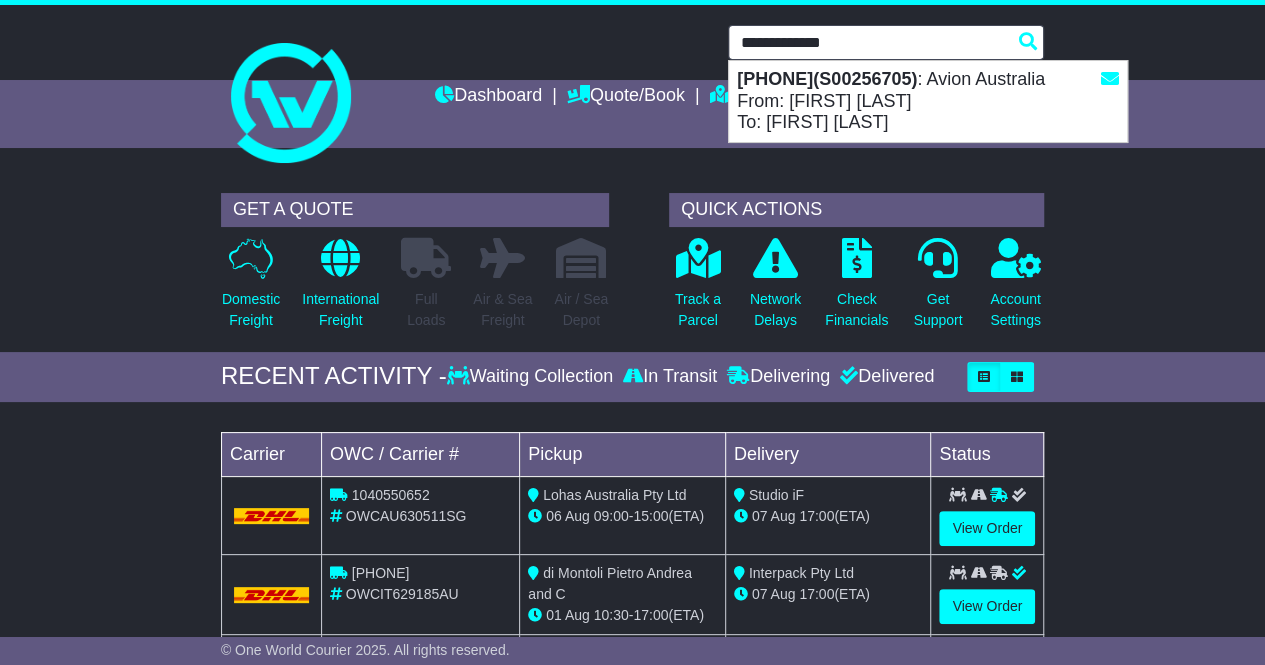 click on "5554202813(S00256705)" at bounding box center [827, 79] 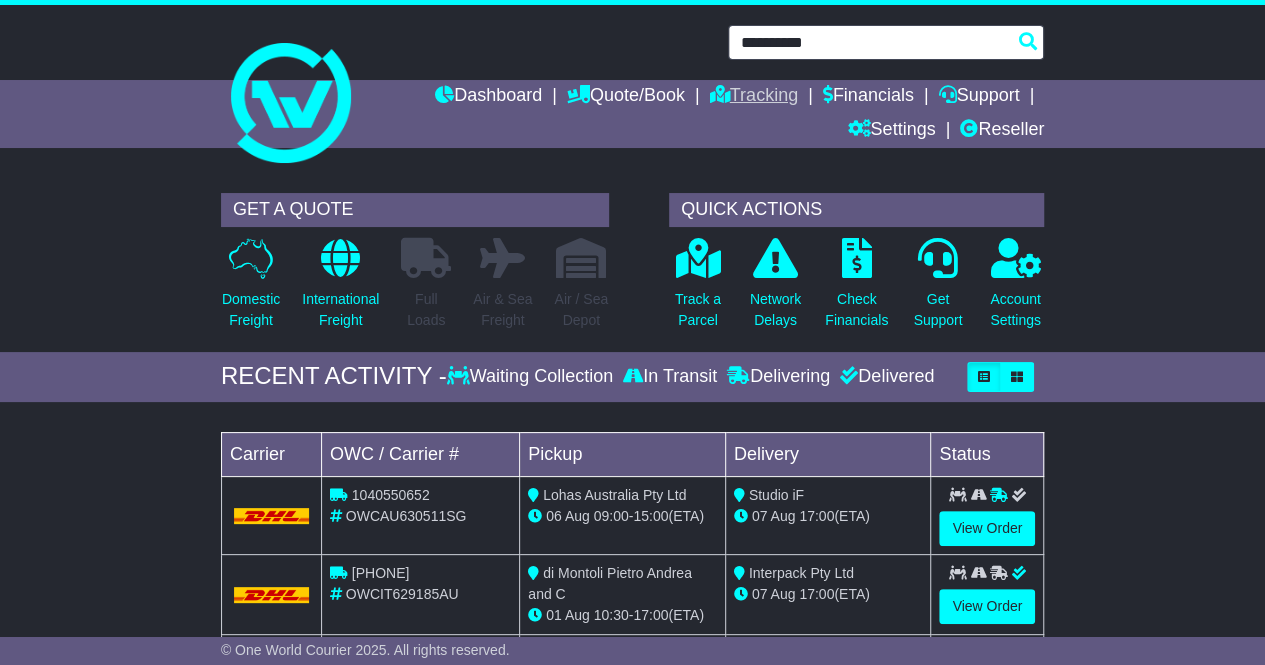 type on "**********" 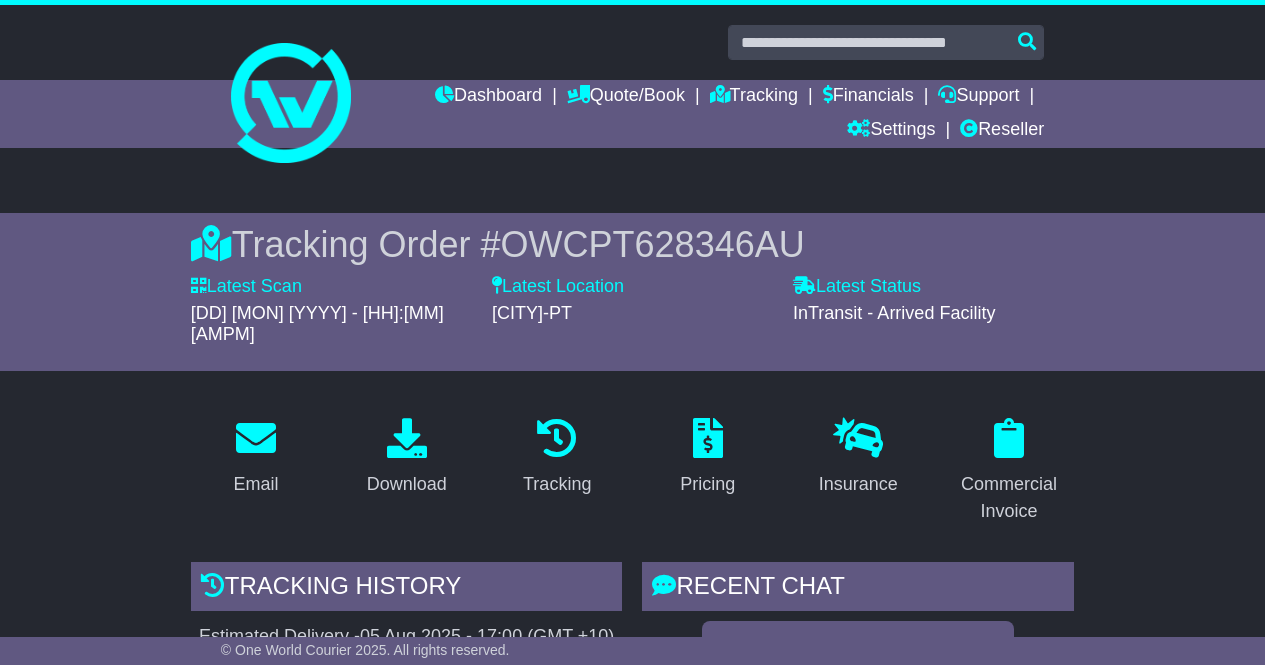 scroll, scrollTop: 0, scrollLeft: 0, axis: both 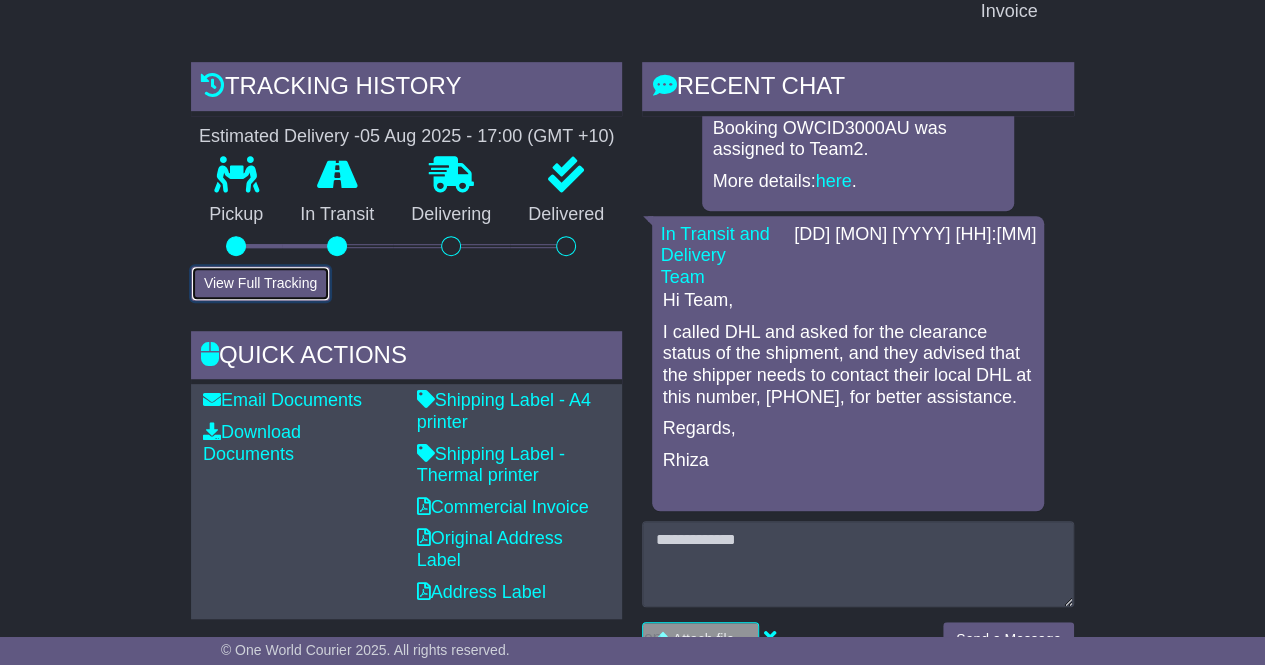 click on "View Full Tracking" at bounding box center [260, 283] 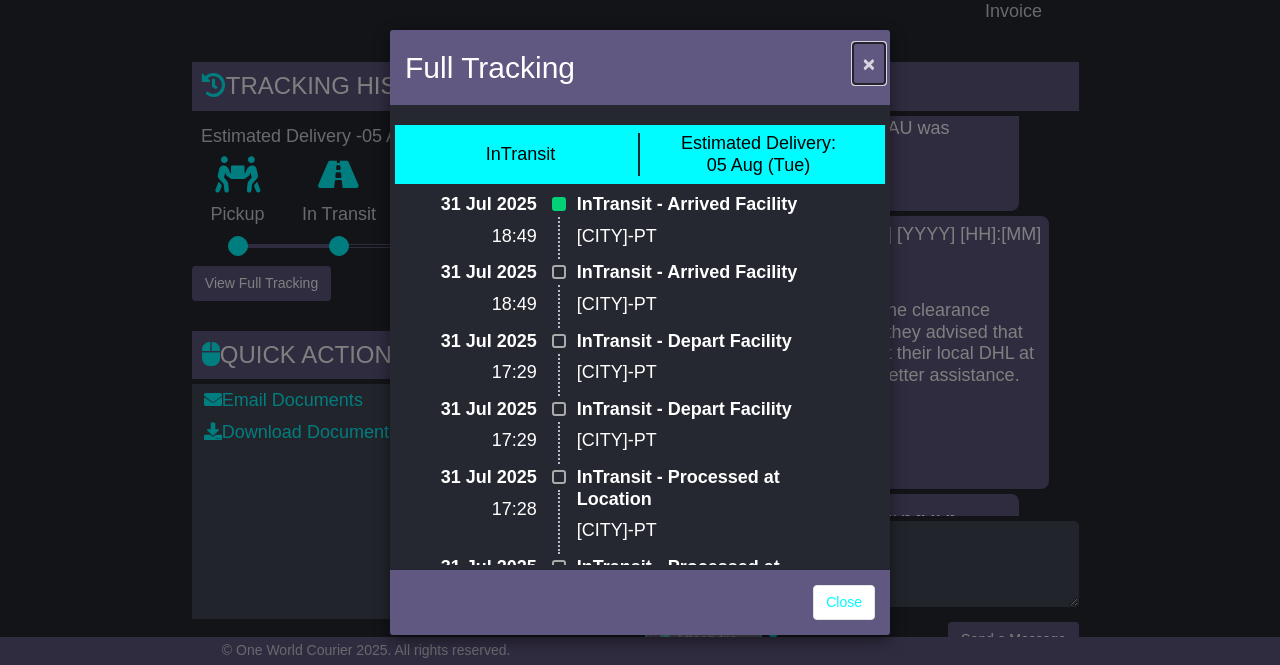 click on "×" at bounding box center [869, 63] 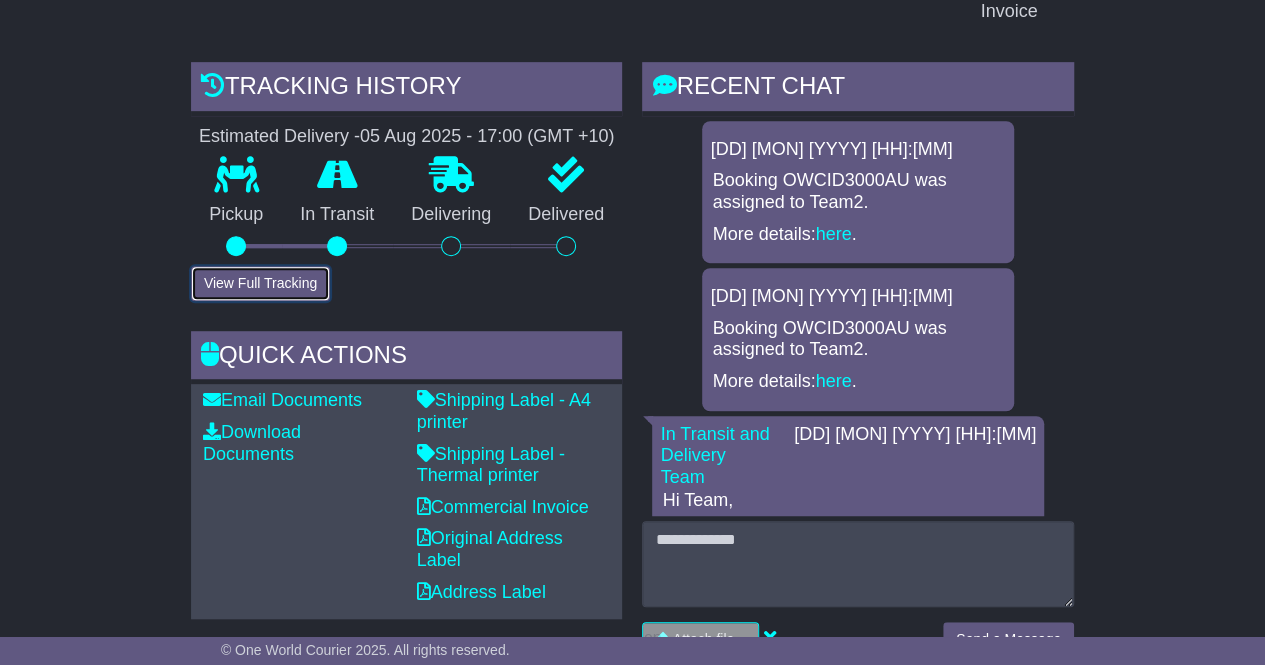 scroll, scrollTop: 0, scrollLeft: 0, axis: both 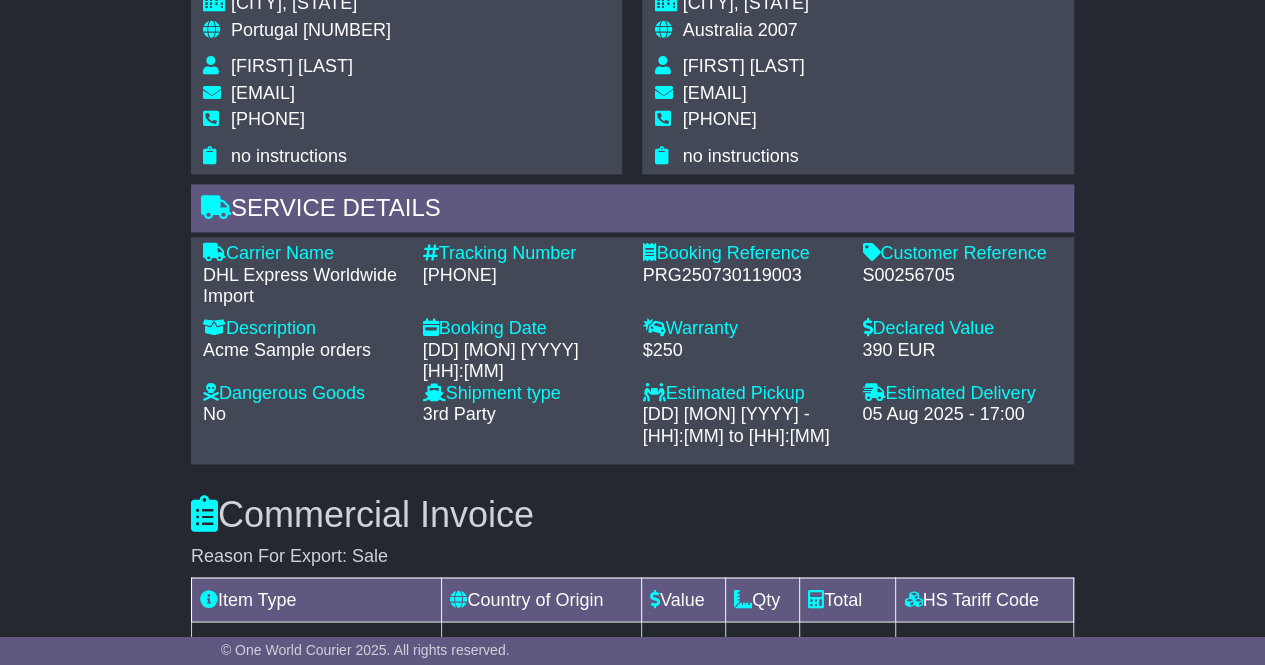 drag, startPoint x: 532, startPoint y: 257, endPoint x: 430, endPoint y: 251, distance: 102.176315 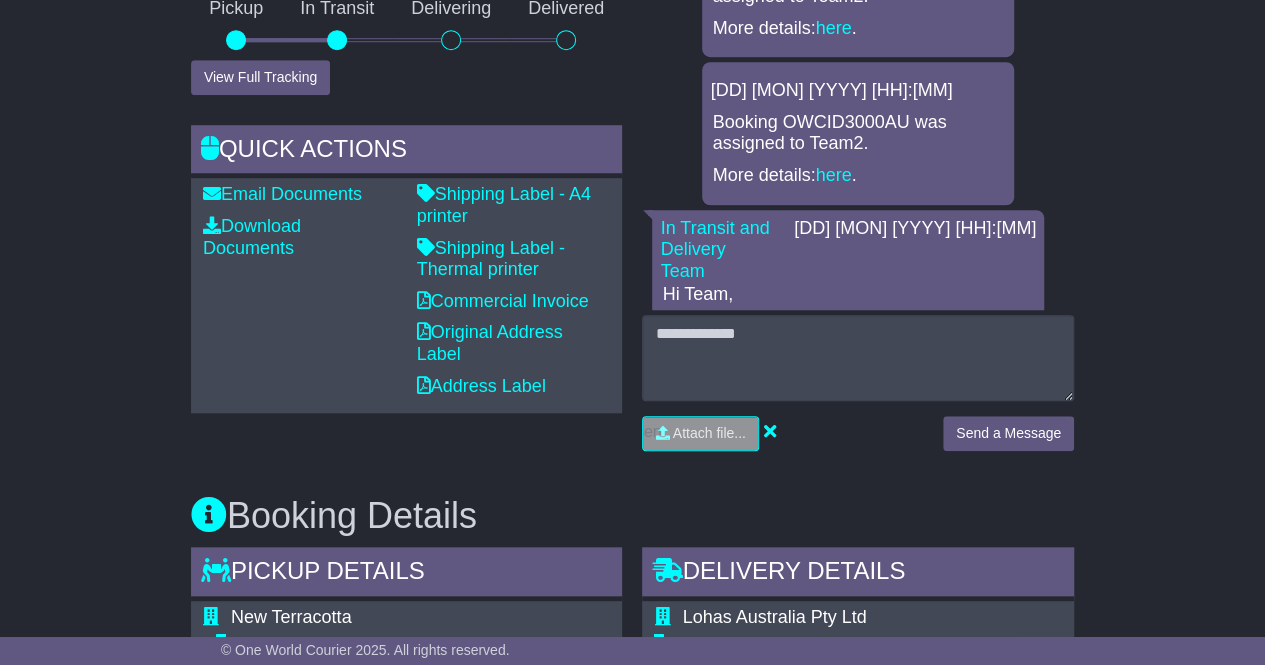 scroll, scrollTop: 700, scrollLeft: 0, axis: vertical 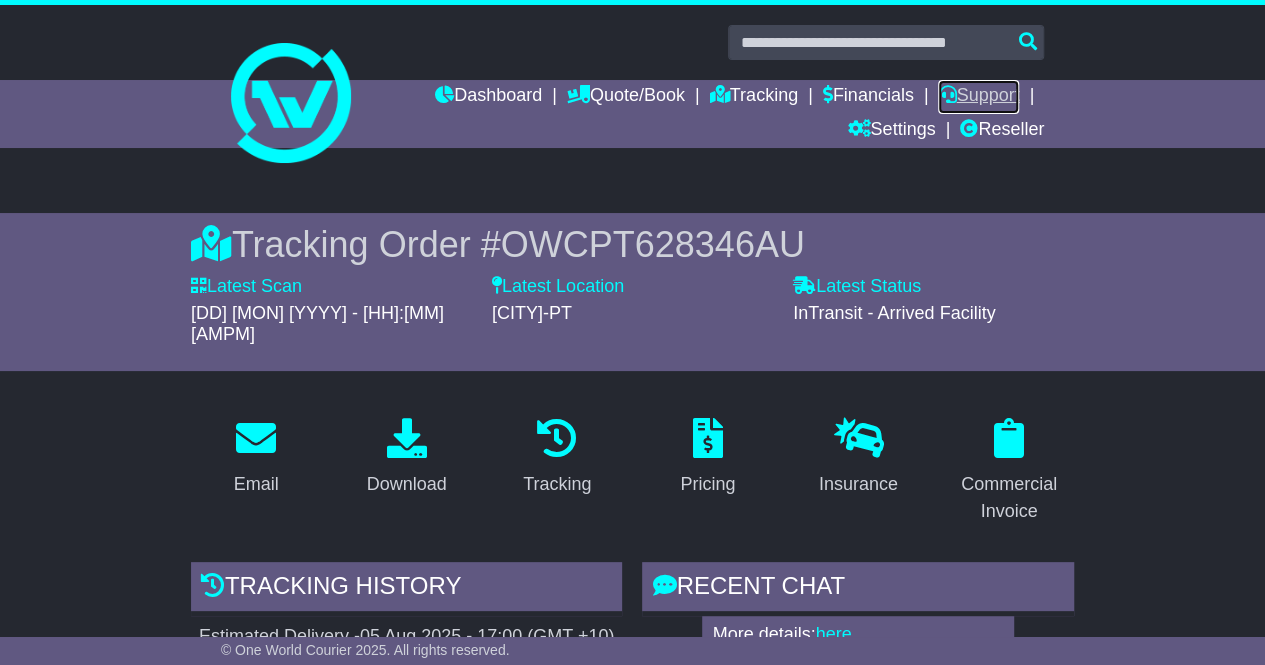 click on "Support" at bounding box center [978, 97] 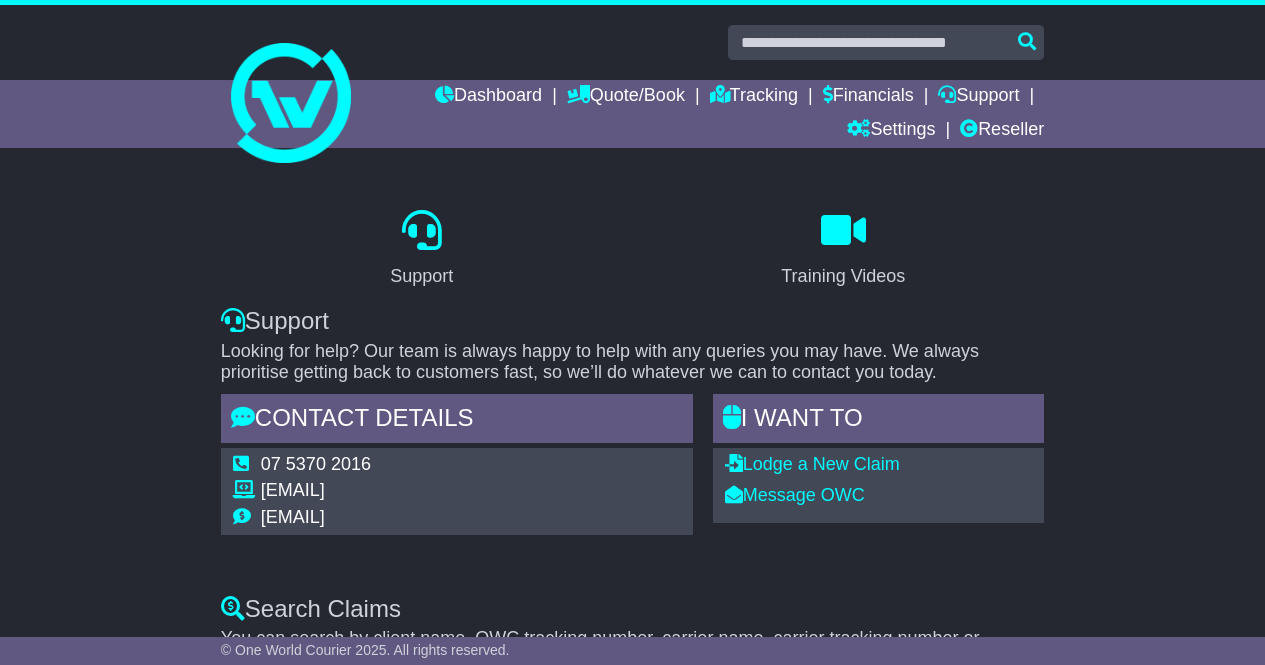 scroll, scrollTop: 0, scrollLeft: 0, axis: both 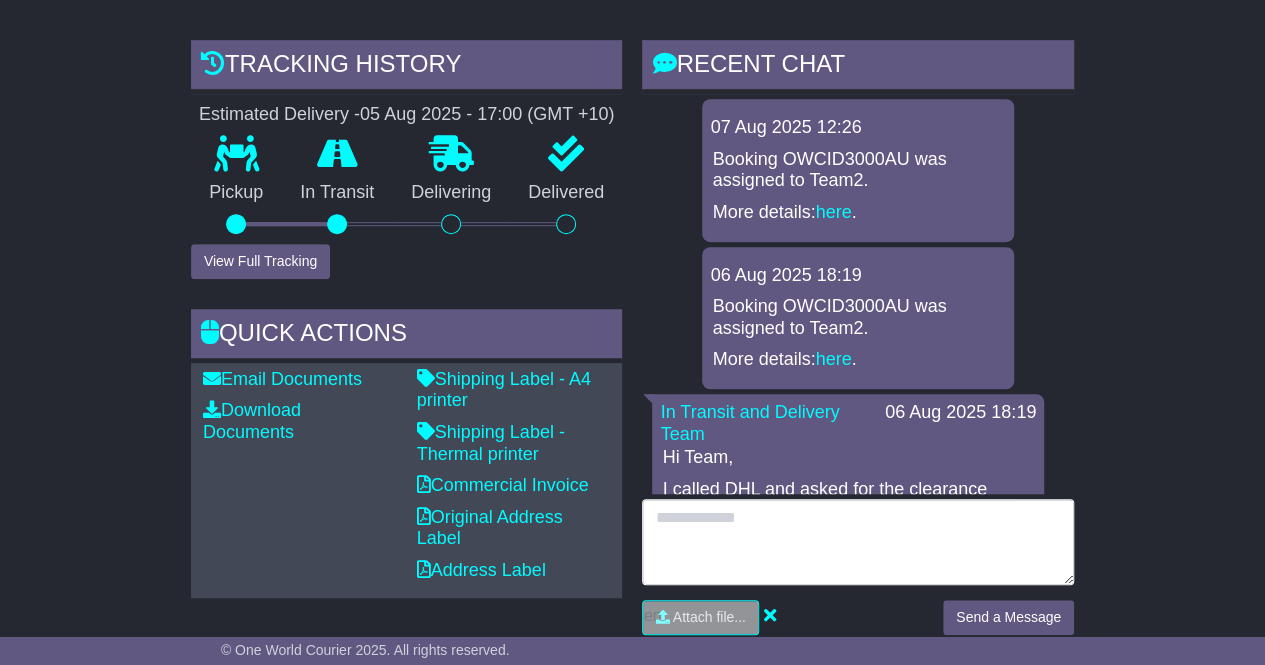 click at bounding box center (858, 542) 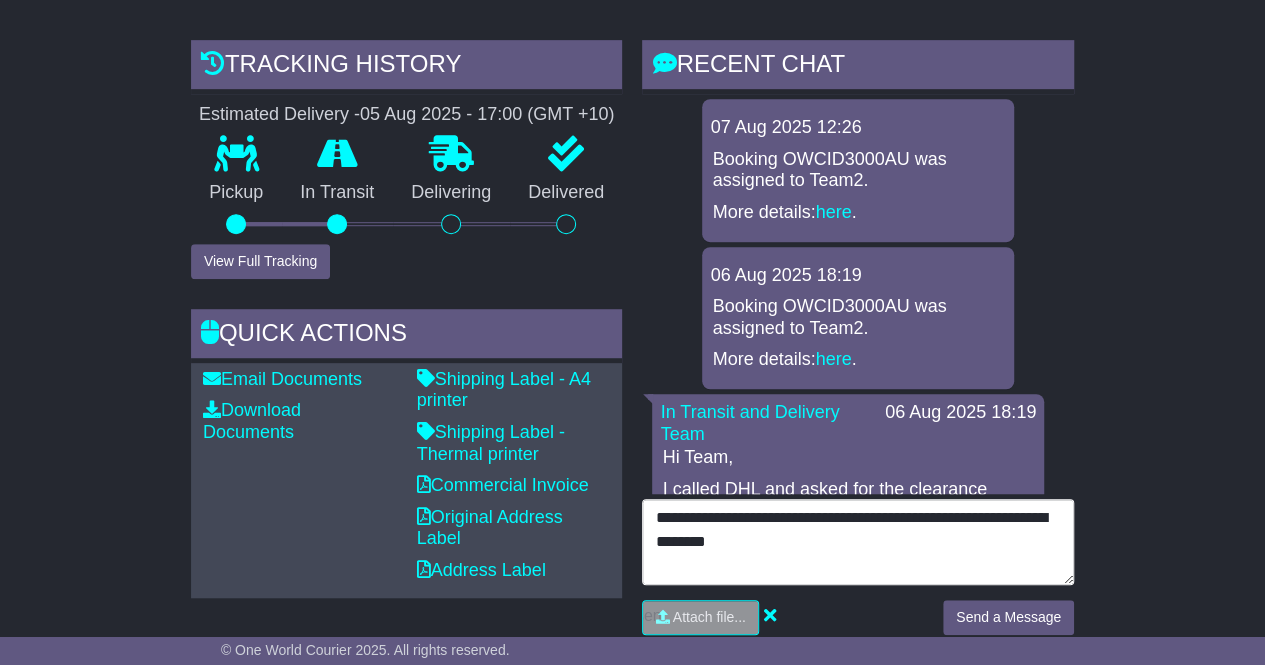 click on "**********" at bounding box center [858, 542] 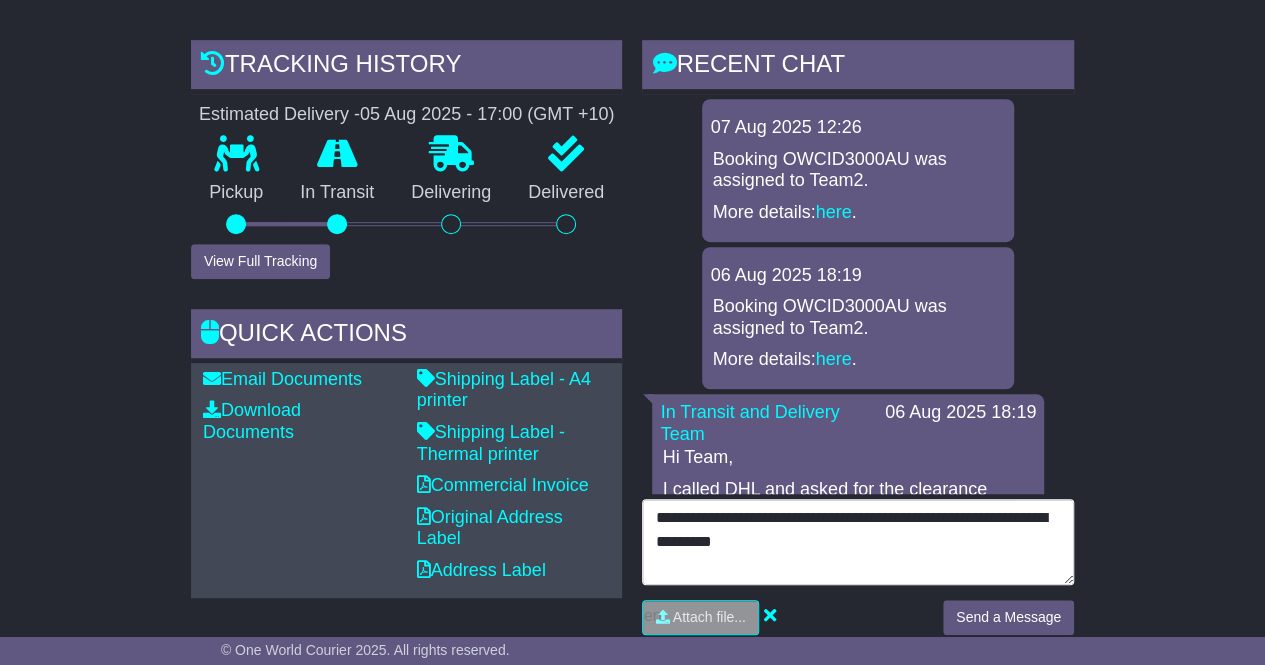 click on "**********" at bounding box center (858, 542) 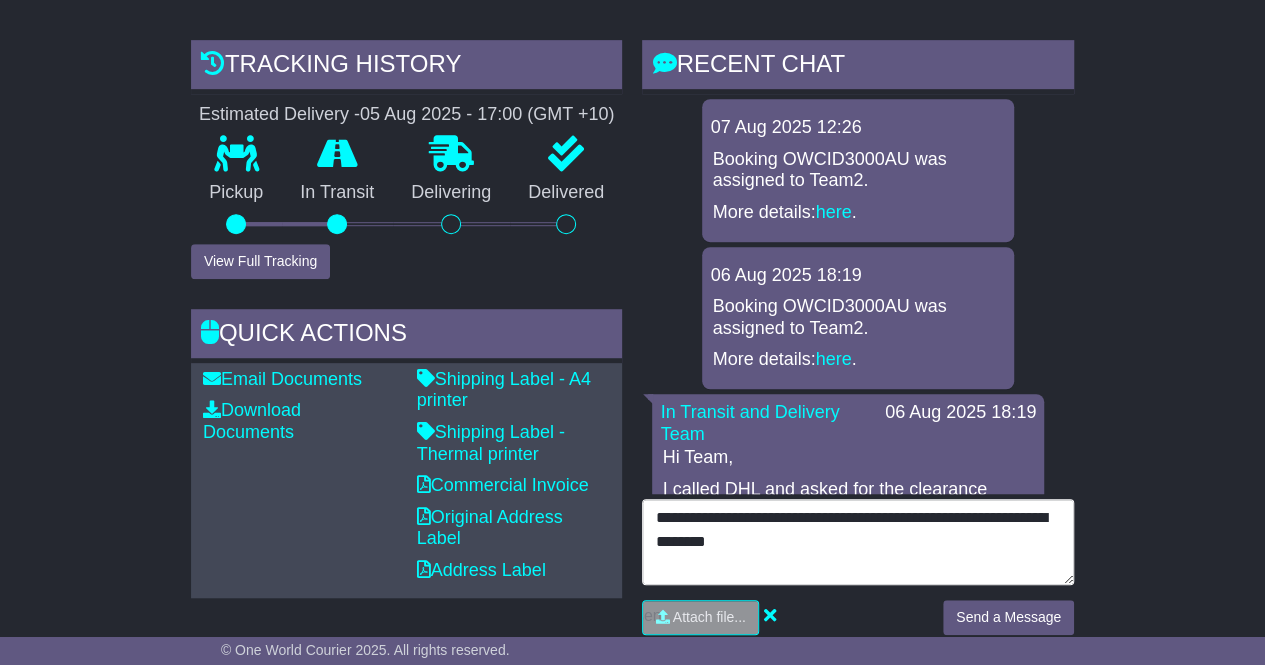 type on "**********" 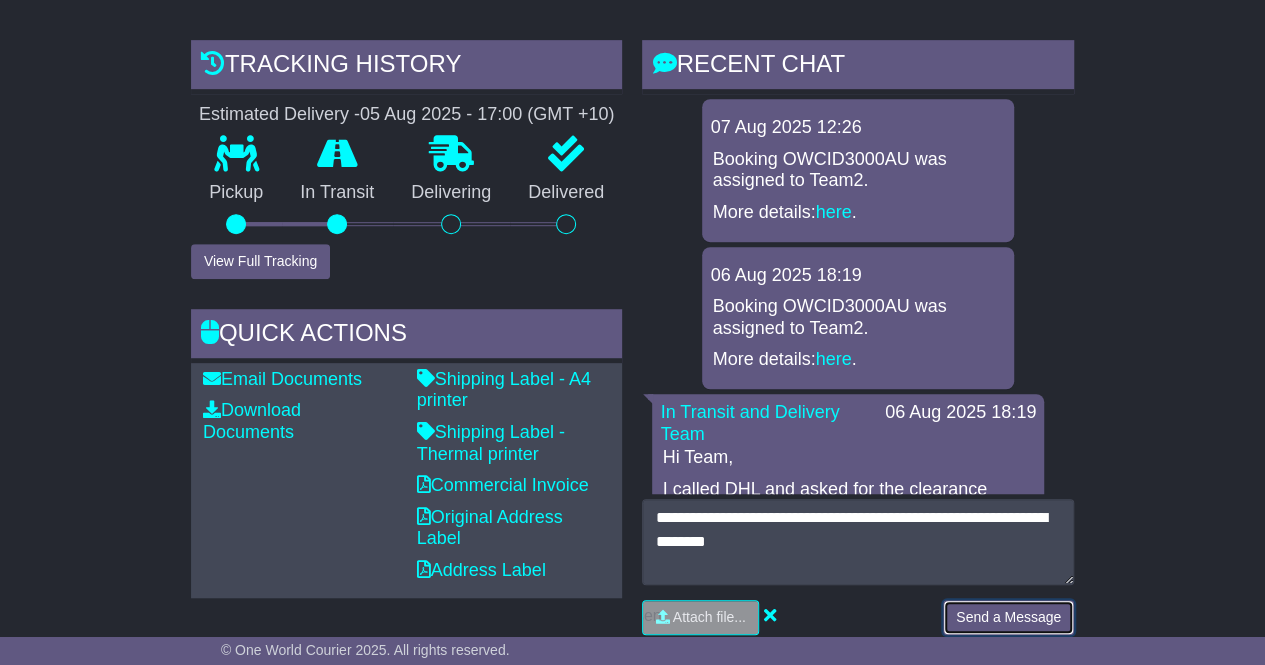 click on "Send a Message" at bounding box center [1008, 617] 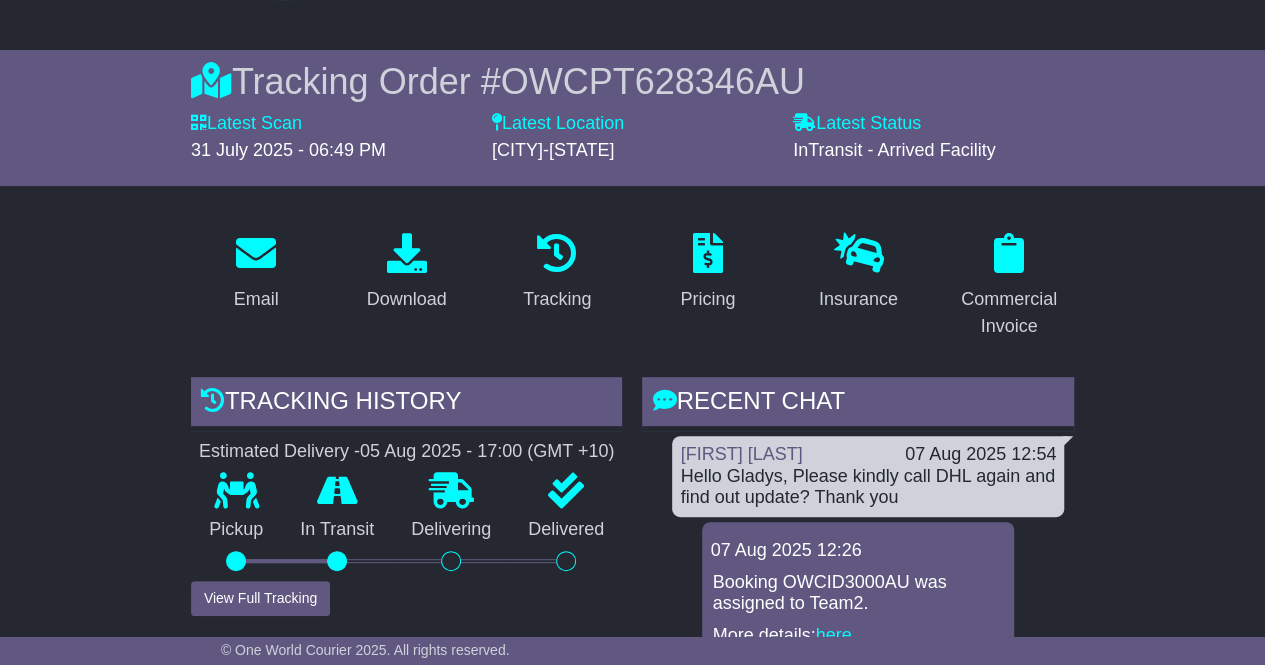 scroll, scrollTop: 500, scrollLeft: 0, axis: vertical 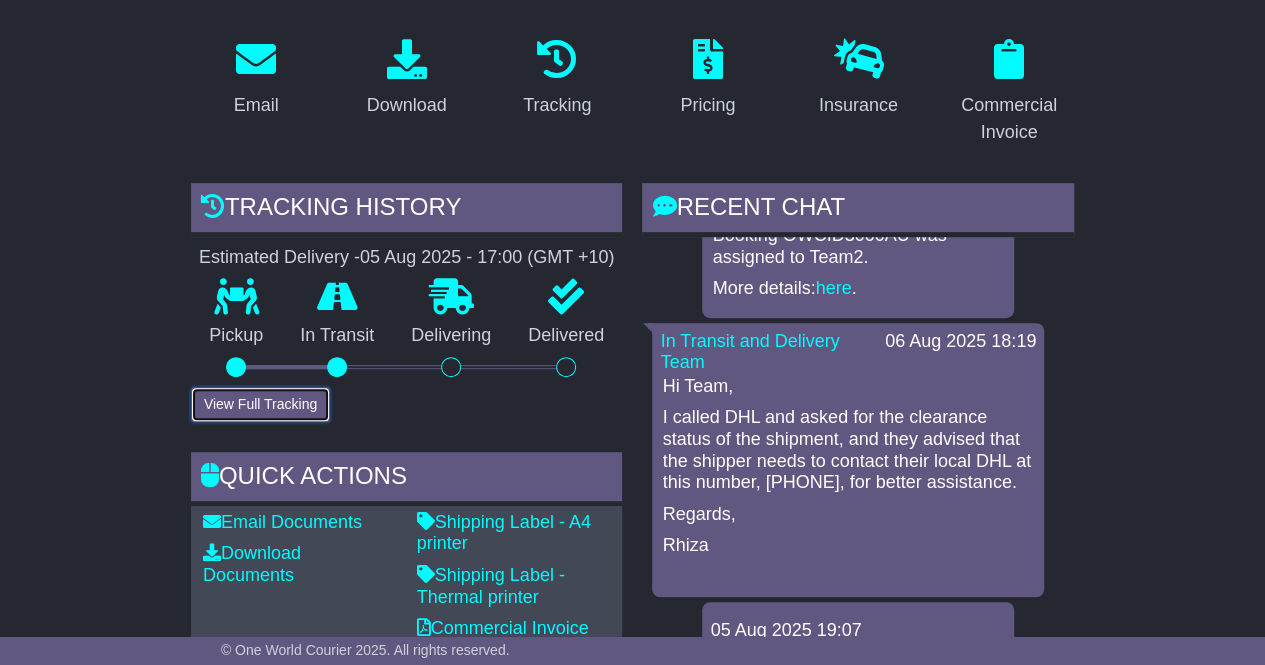 click on "View Full Tracking" at bounding box center (260, 404) 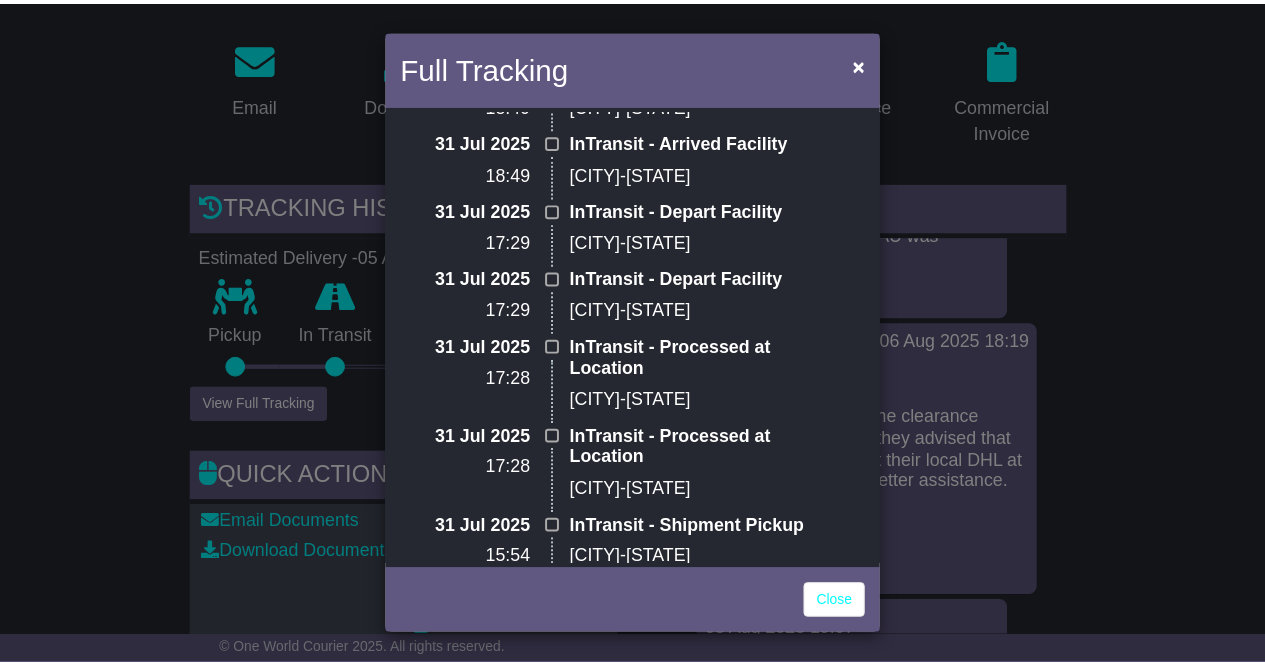 scroll, scrollTop: 0, scrollLeft: 0, axis: both 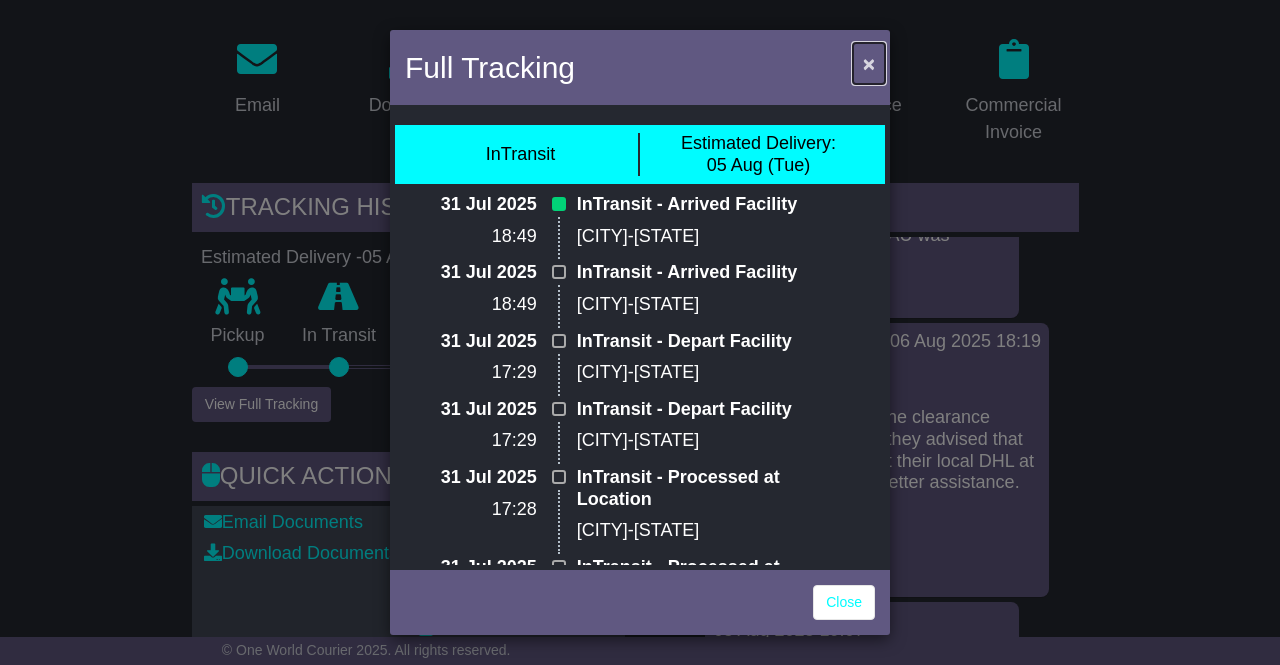 click on "×" at bounding box center [869, 63] 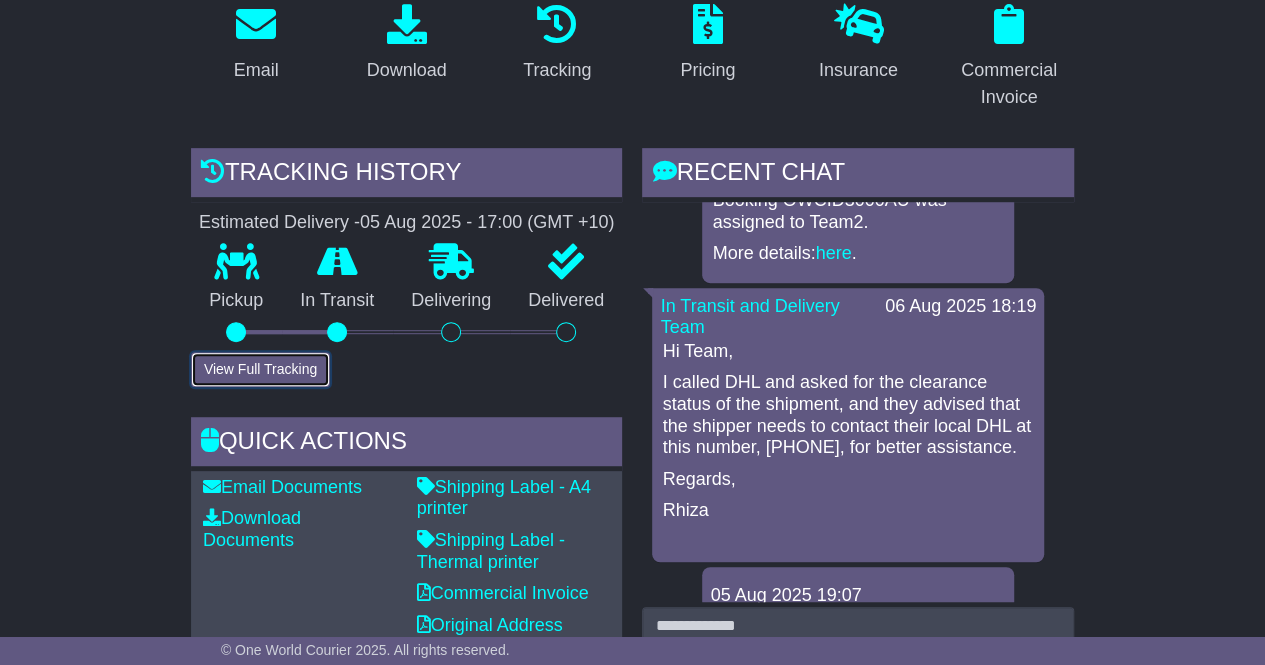 scroll, scrollTop: 390, scrollLeft: 0, axis: vertical 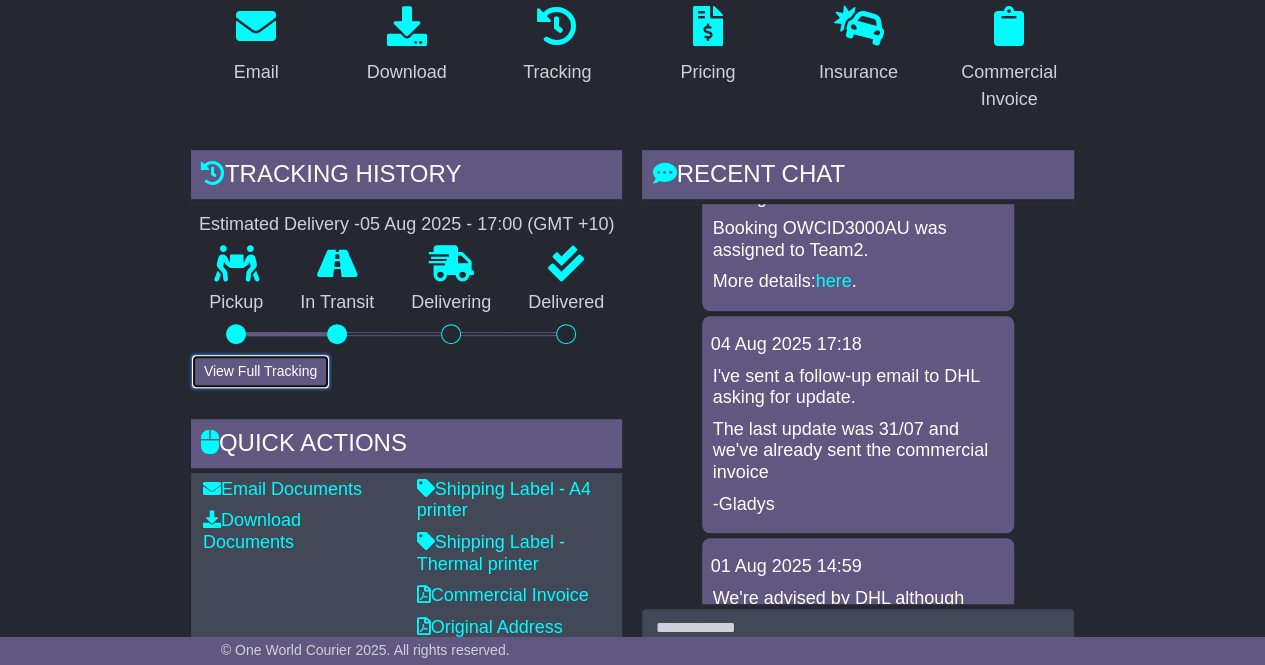 type 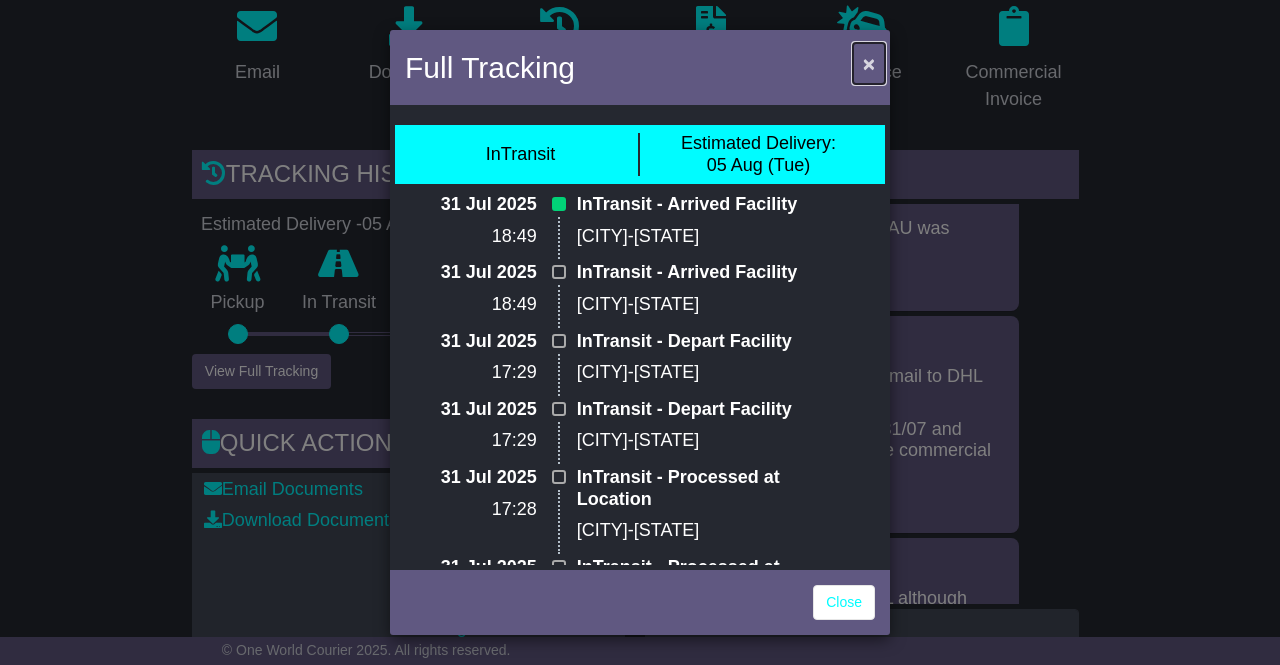 click on "×" at bounding box center (869, 63) 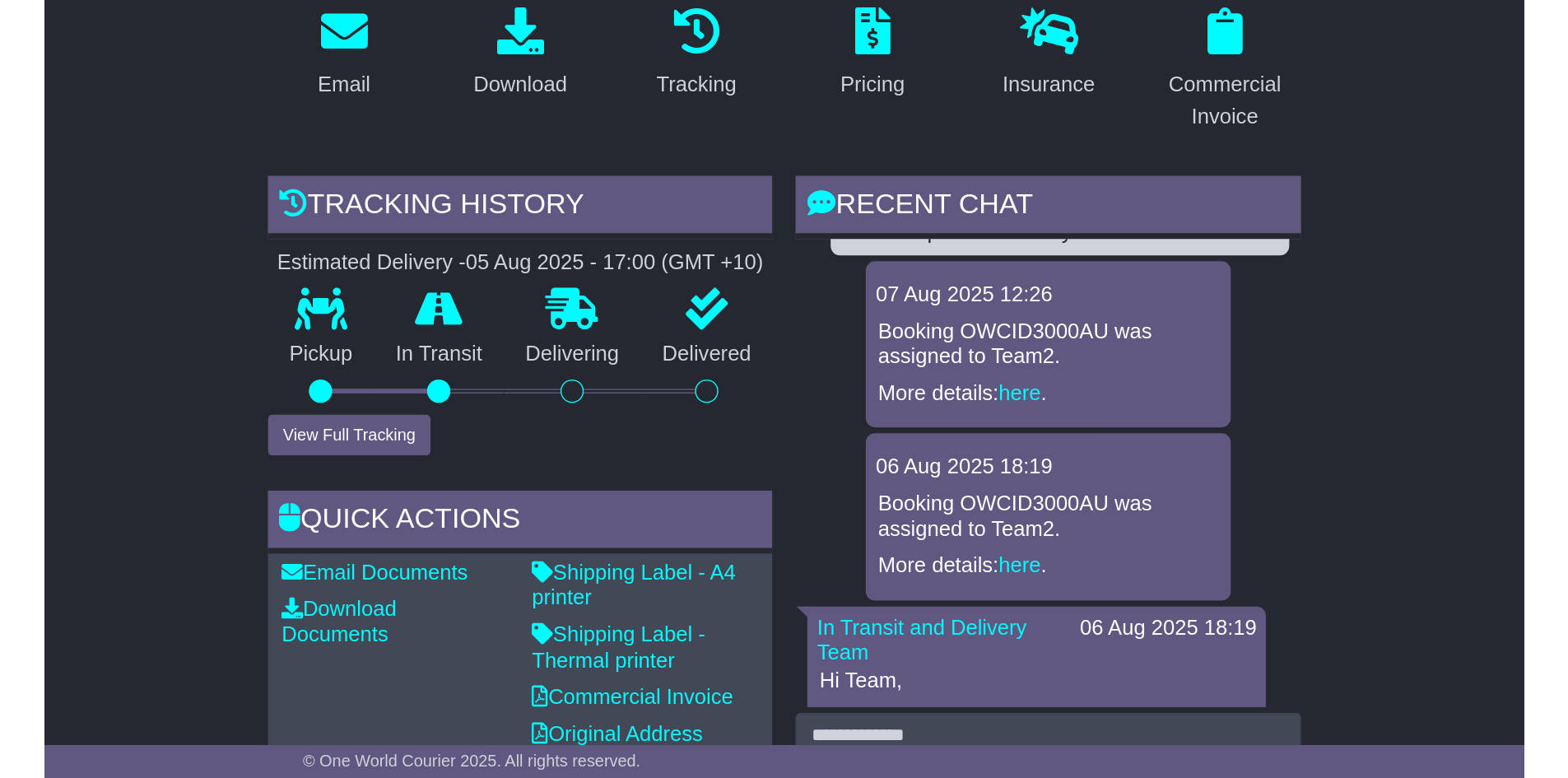 scroll, scrollTop: 0, scrollLeft: 0, axis: both 